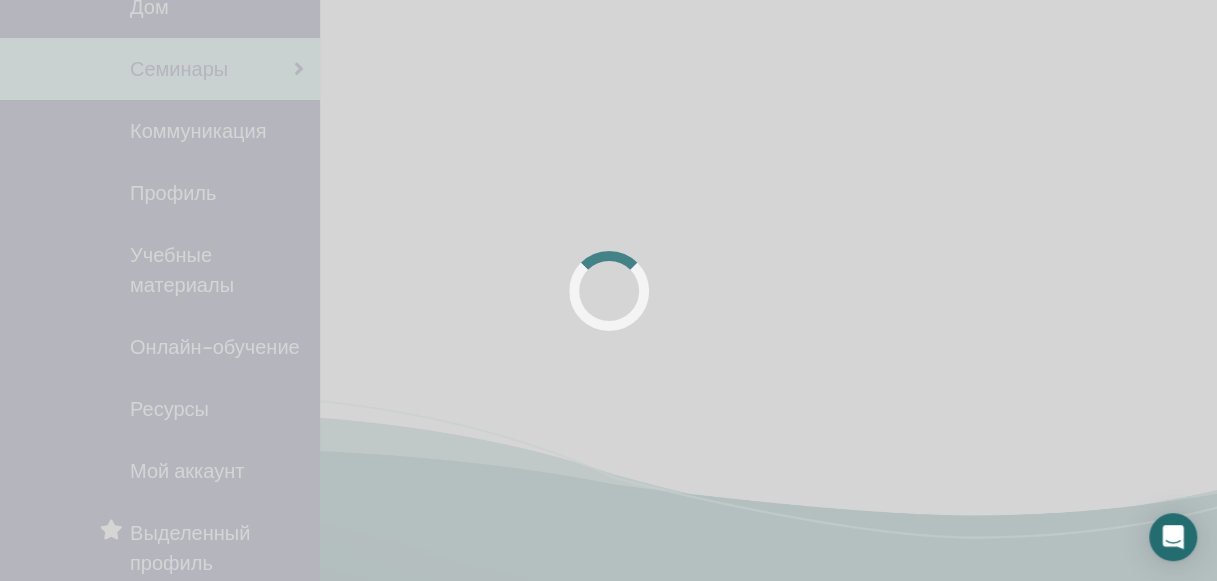 scroll, scrollTop: 0, scrollLeft: 0, axis: both 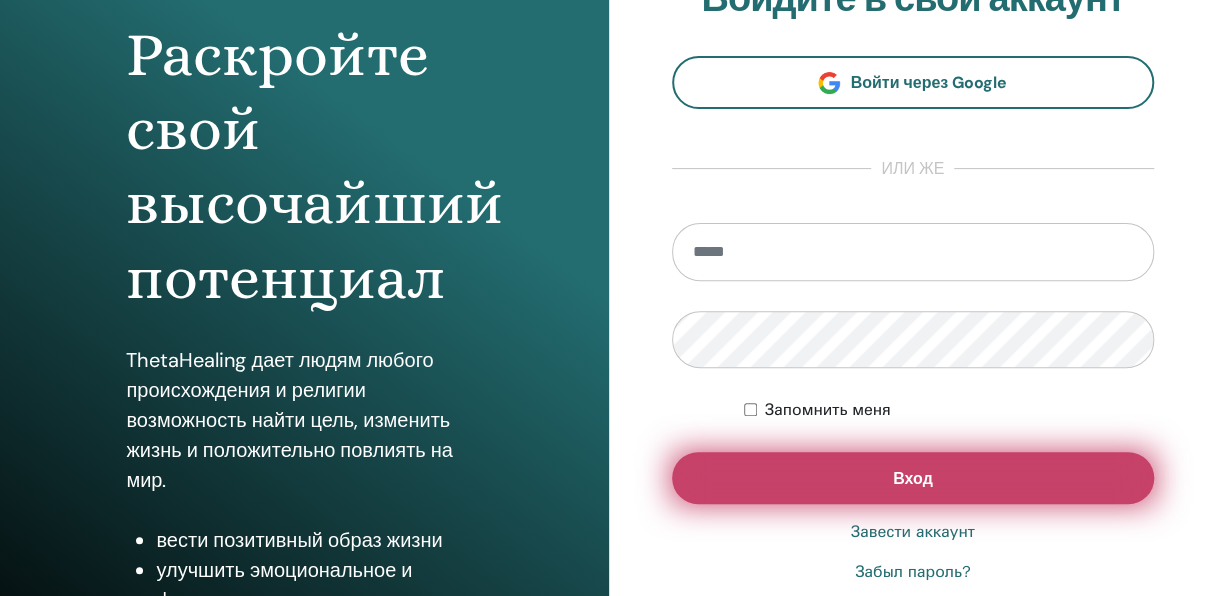 type on "**********" 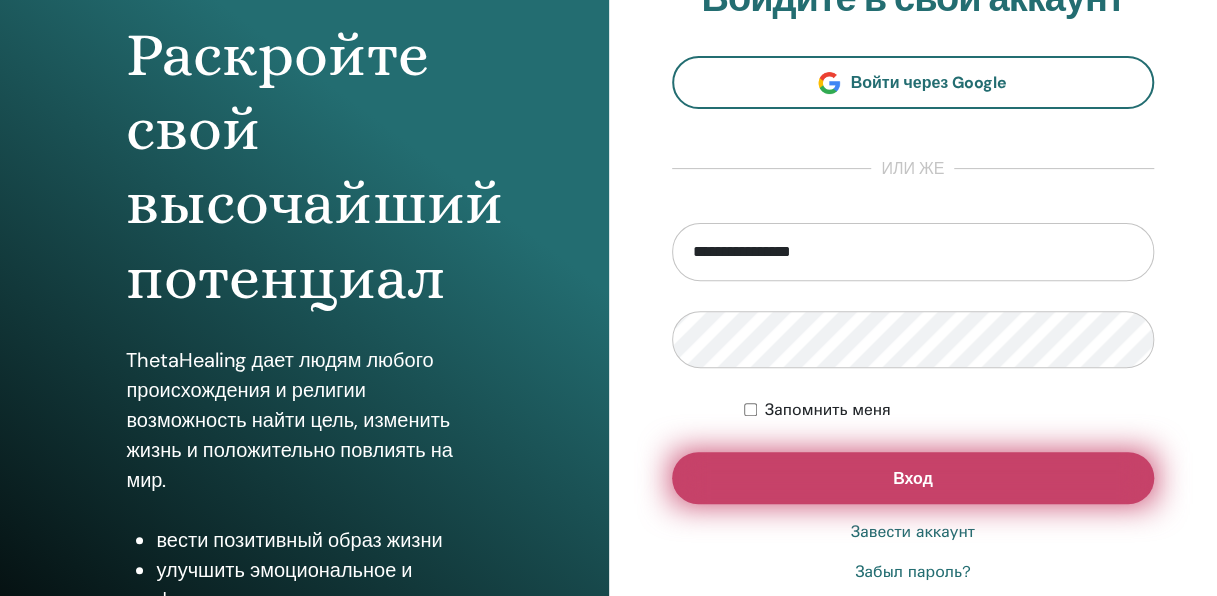 click on "Вход" at bounding box center [913, 478] 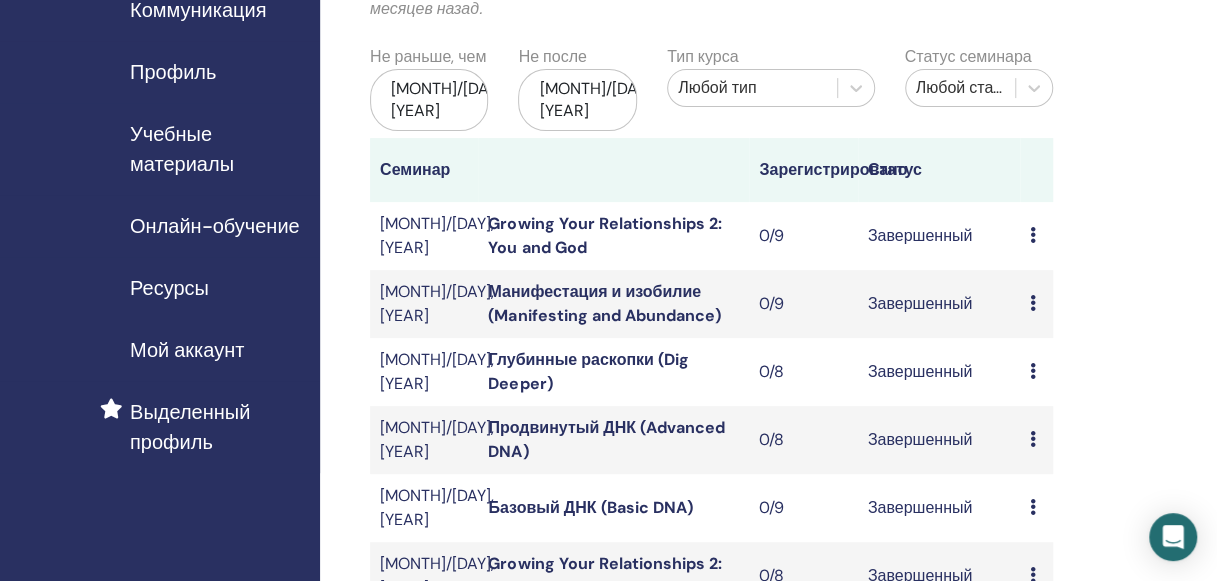 scroll, scrollTop: 400, scrollLeft: 0, axis: vertical 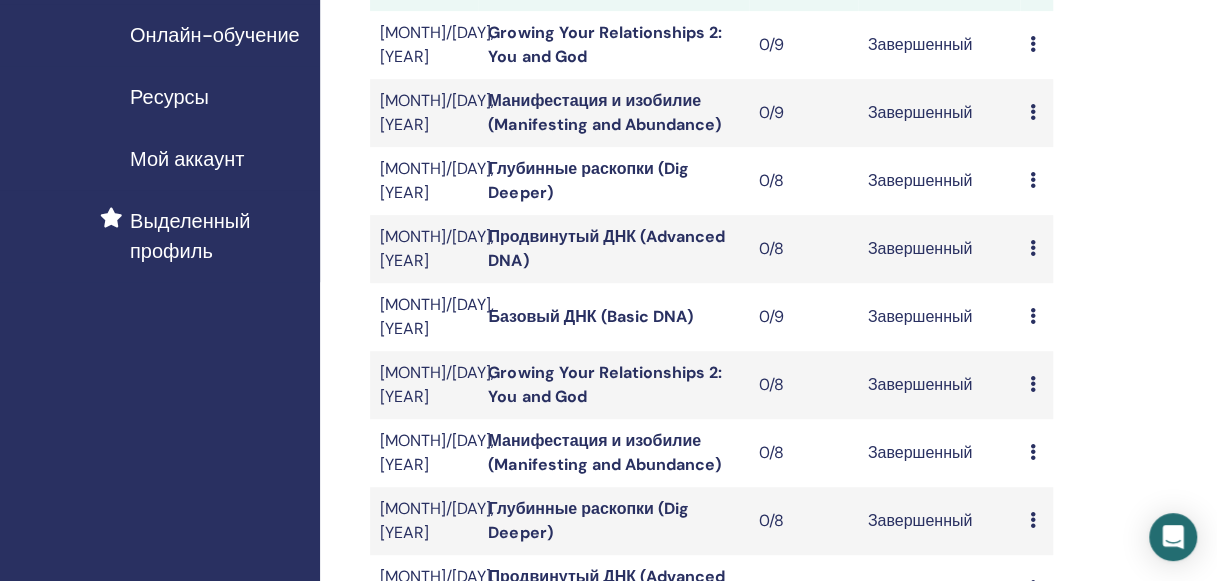 click at bounding box center [1033, 316] 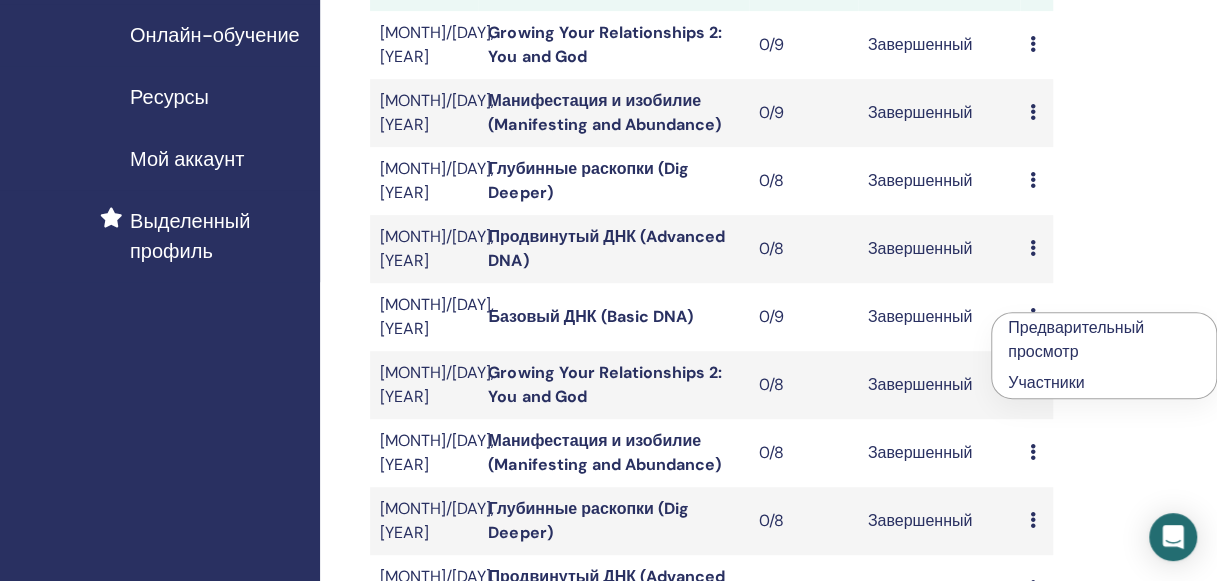 click on "Мои семинары Вы можете настроить фильтр, чтобы просмотреть предстоящие семинары за пределами следующих 3 месяцев или просмотреть семинары, прошедшие более 3 месяцев назад. Не раньше, чем май/08, 2025 Не после нояб./08, 2025 Тип курса Любой тип Статус семинара Любой статус Семинар Зарегистрировано Статус июль/24, 2025 Growing Your Relationships 2: You and God 0/9 Завершенный Предварительный просмотр Участники июль/22, 2025 Манифестация и изобилие (Manifesting and Abundance) 0/9 Завершенный Предварительный просмотр Участники июль/20, 2025 Глубинные раскопки (Dig Deeper) 0/8 Завершенный Участники 0/8 1" at bounding box center [776, 489] 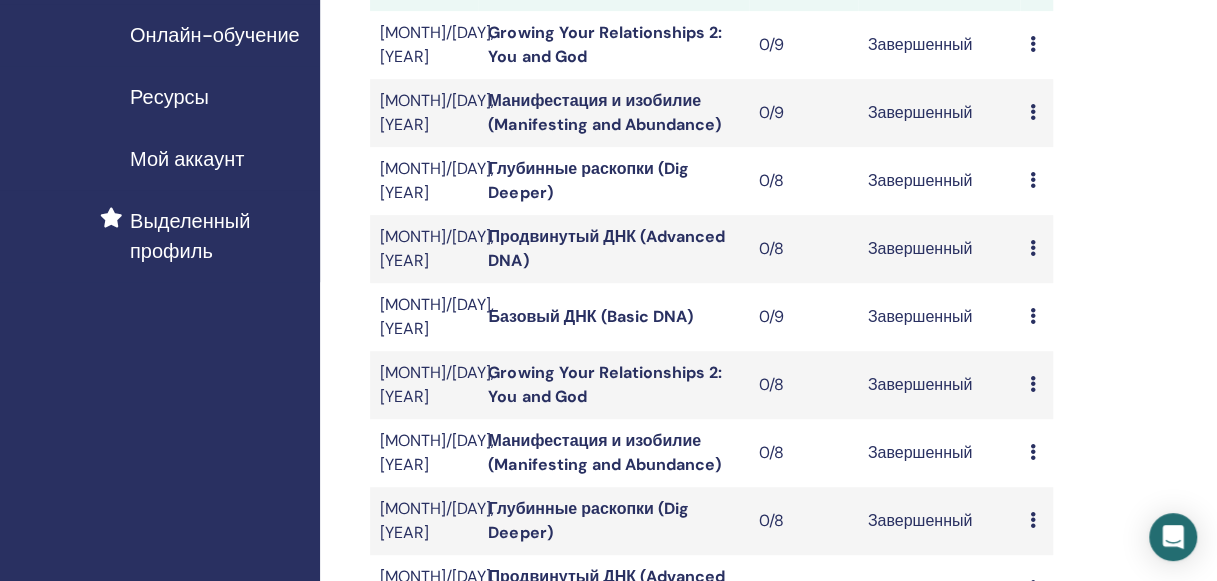 click on "Базовый ДНК (Basic DNA)" at bounding box center [590, 316] 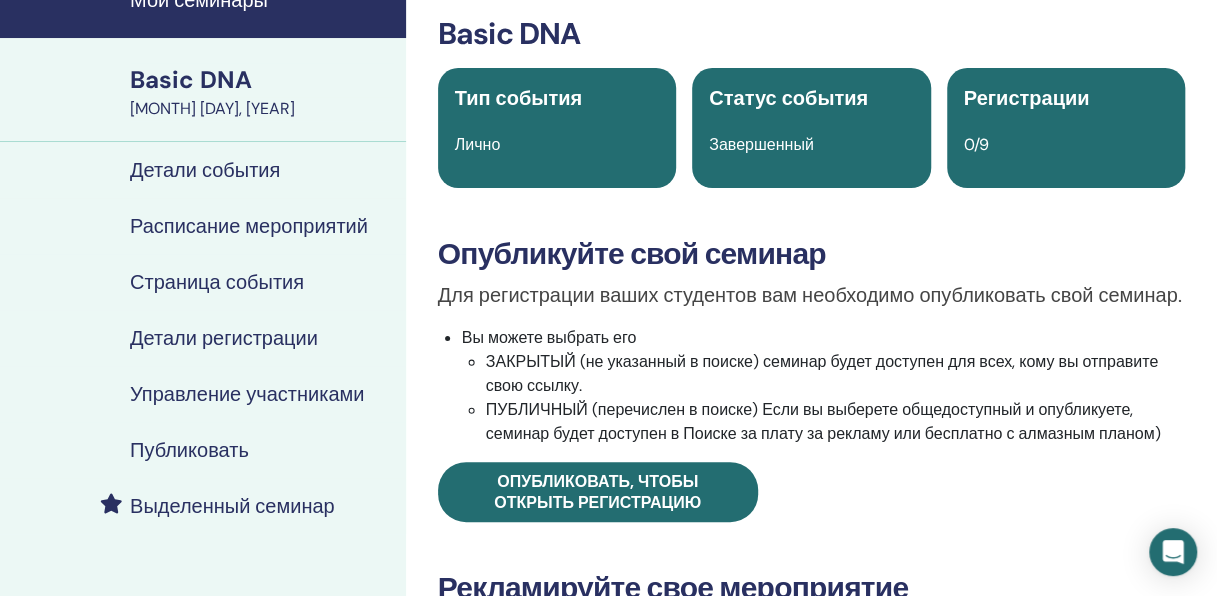 scroll, scrollTop: 100, scrollLeft: 0, axis: vertical 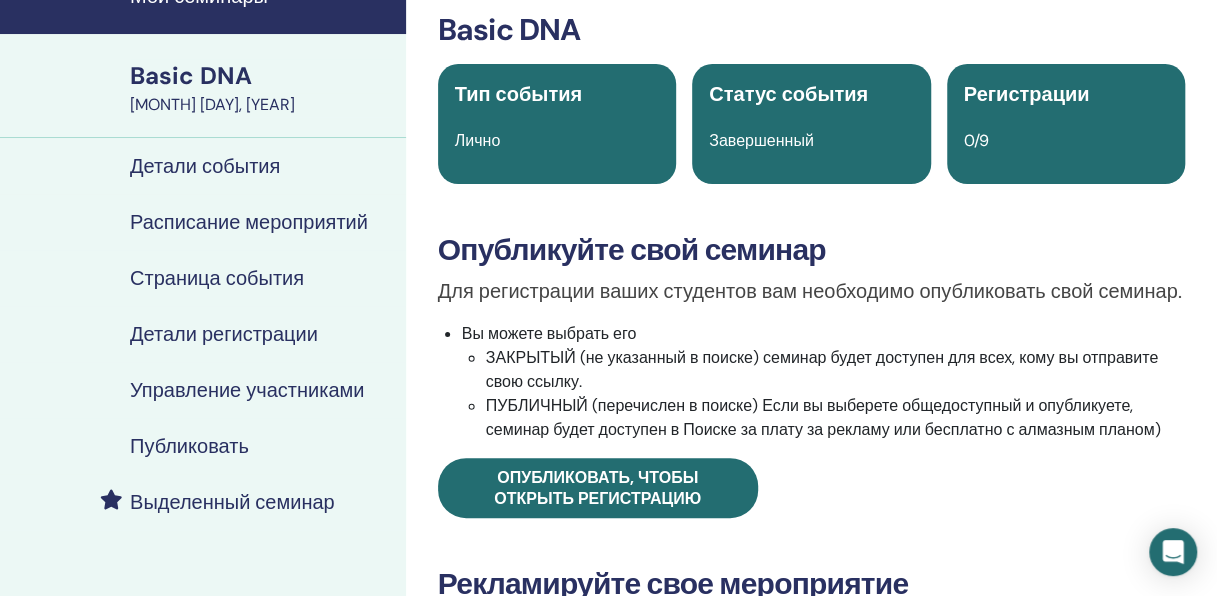 click on "Расписание мероприятий" at bounding box center [249, 222] 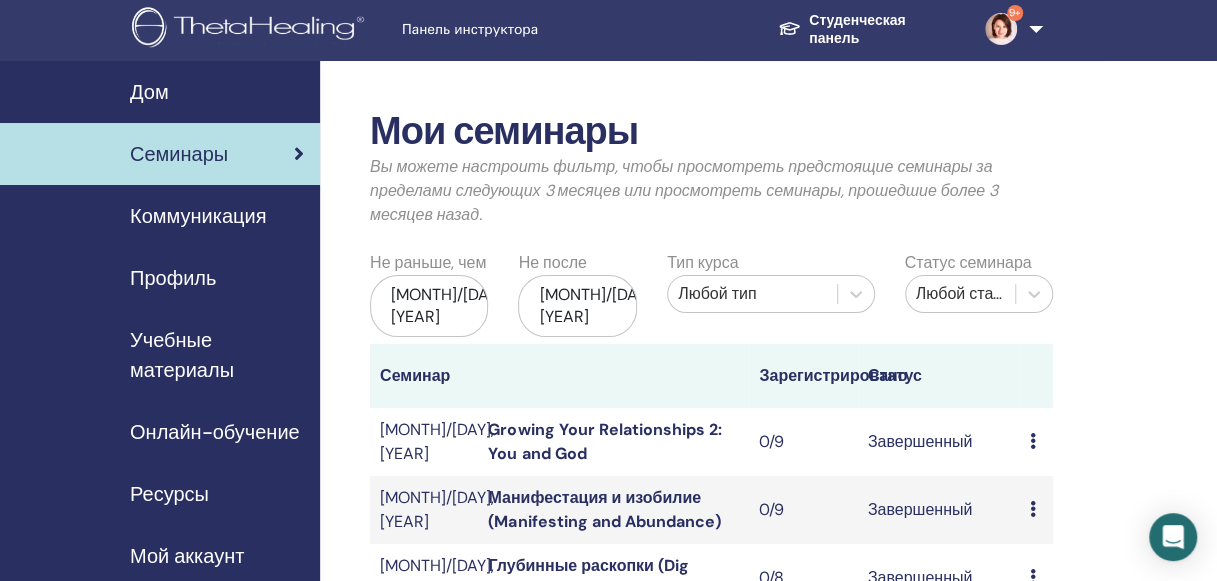 scroll, scrollTop: 0, scrollLeft: 0, axis: both 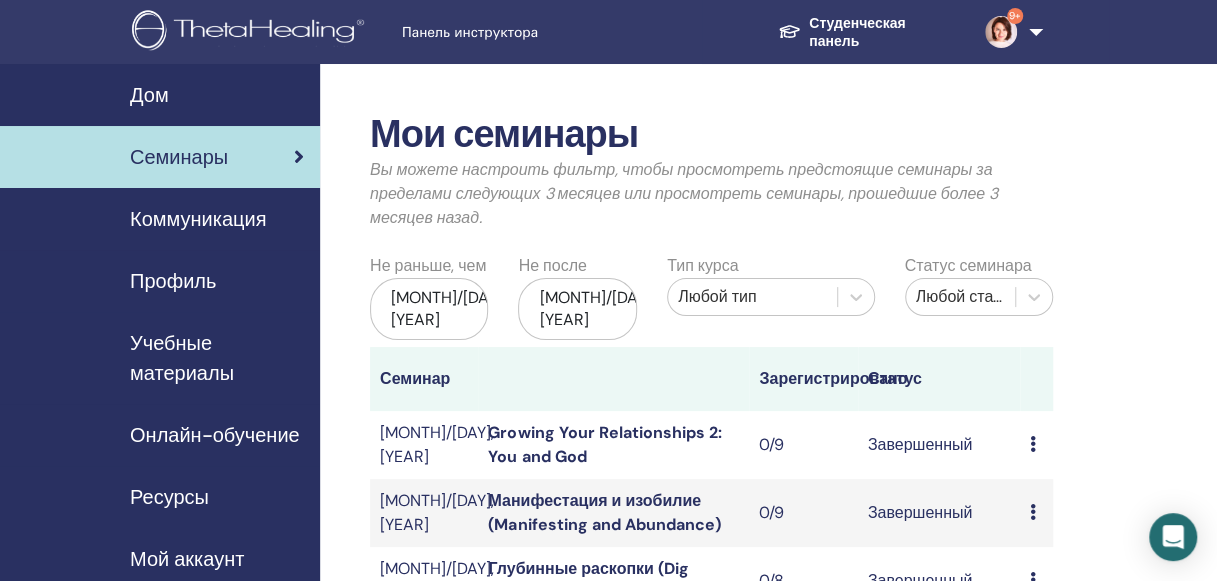 click on "Семинары" at bounding box center [179, 157] 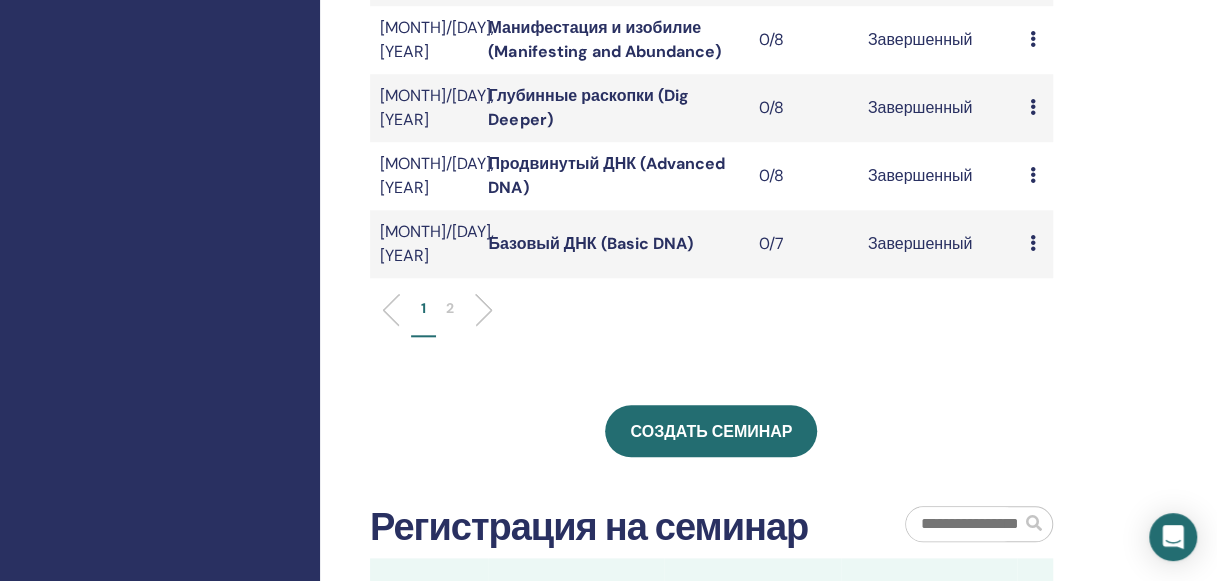 scroll, scrollTop: 900, scrollLeft: 0, axis: vertical 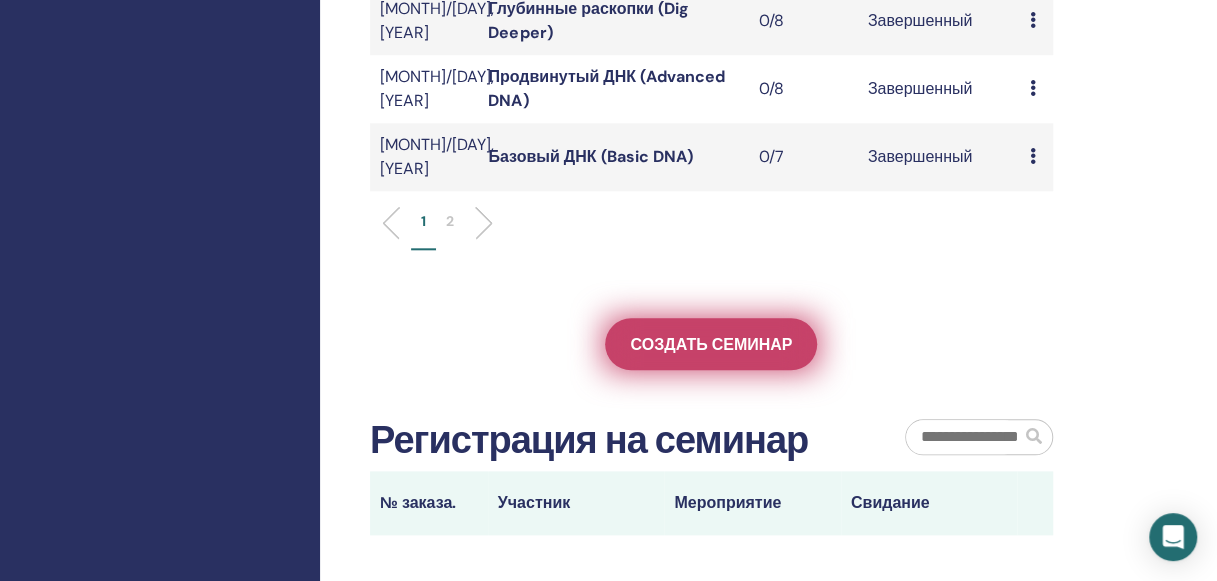 click on "Создать семинар" at bounding box center (711, 344) 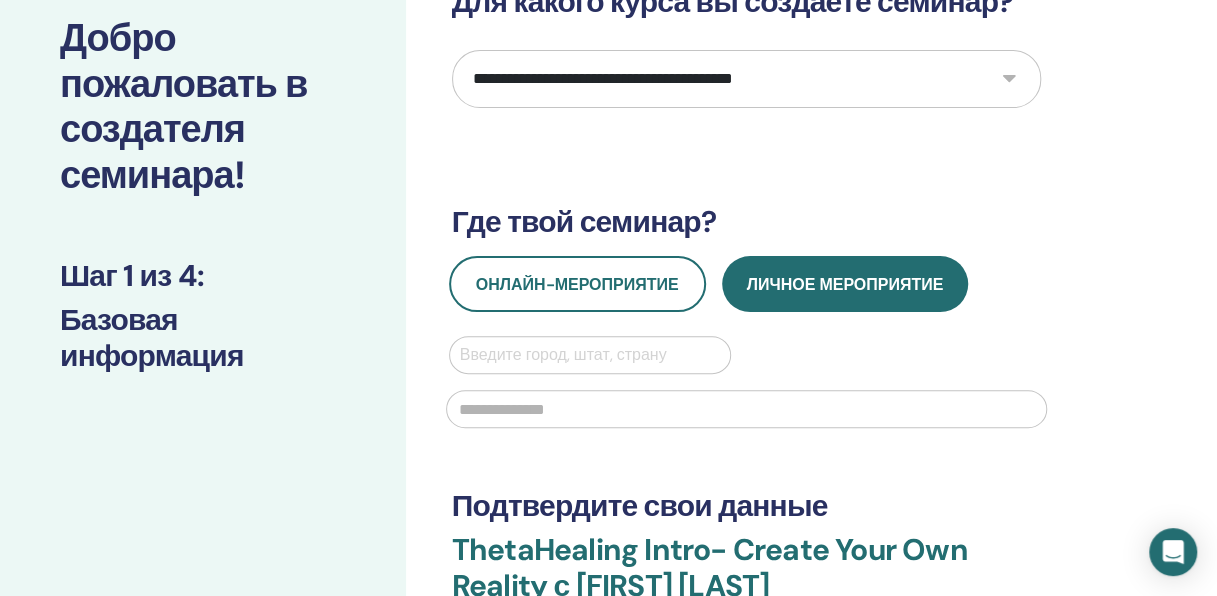 scroll, scrollTop: 200, scrollLeft: 0, axis: vertical 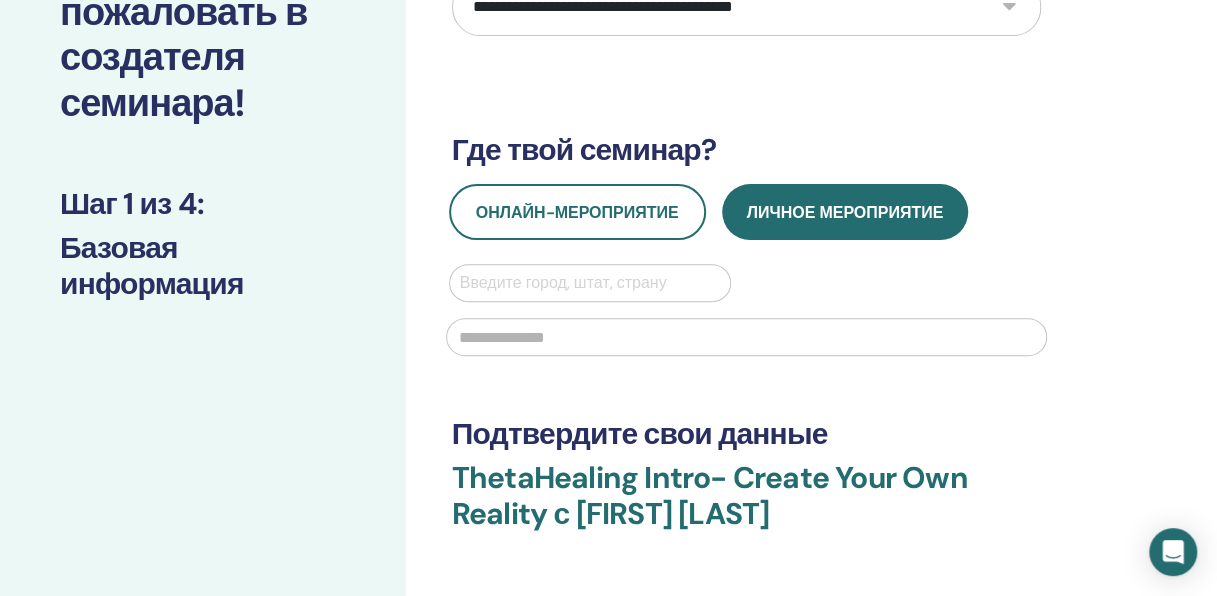 click at bounding box center [746, 337] 